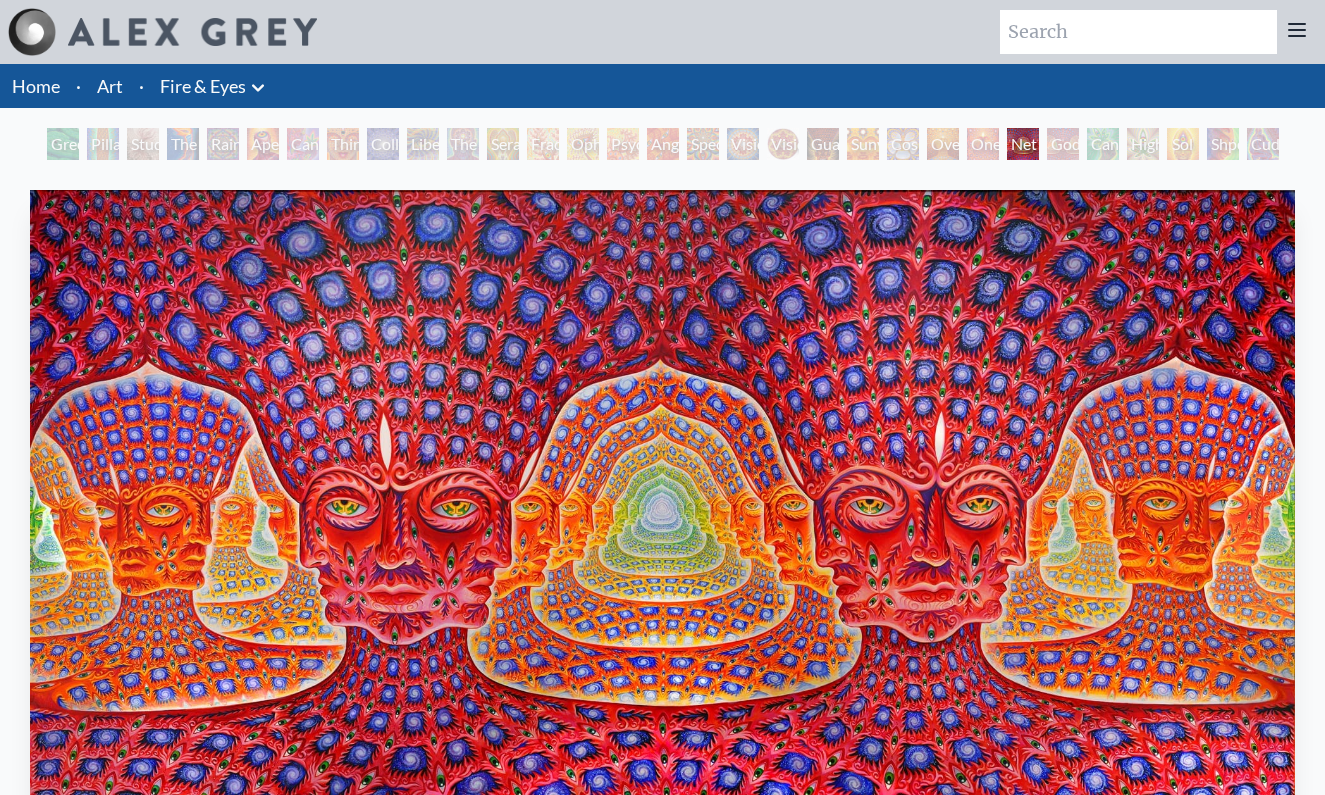 scroll, scrollTop: 0, scrollLeft: 0, axis: both 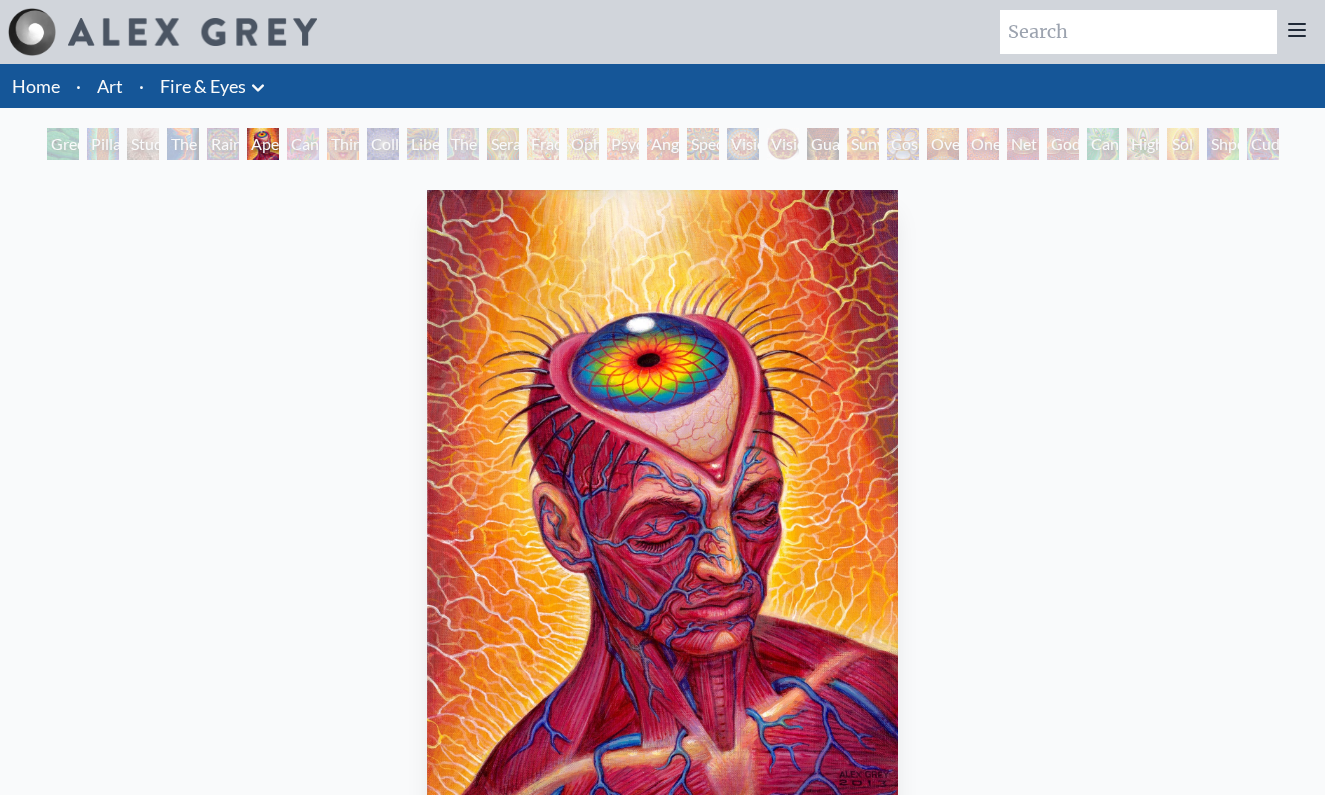 click at bounding box center [192, 32] 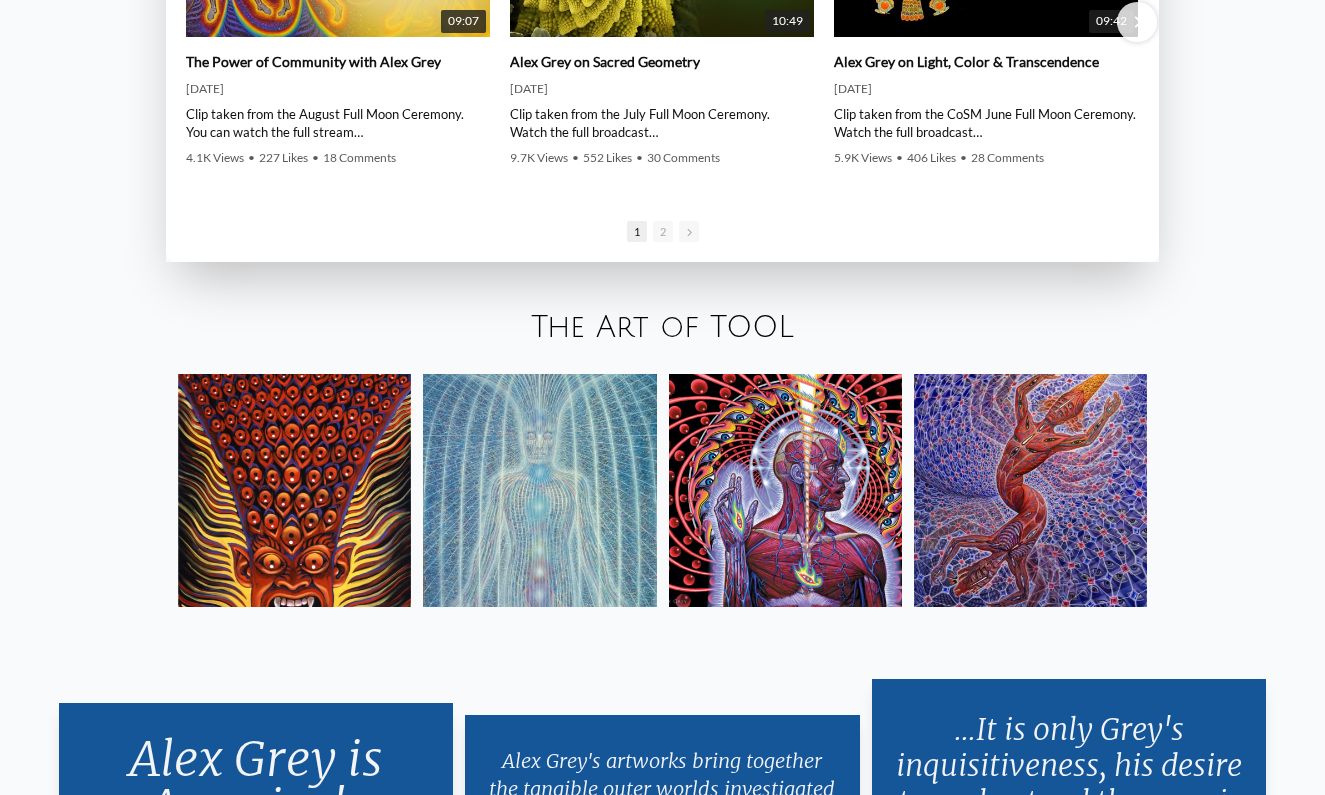 scroll, scrollTop: 3426, scrollLeft: 0, axis: vertical 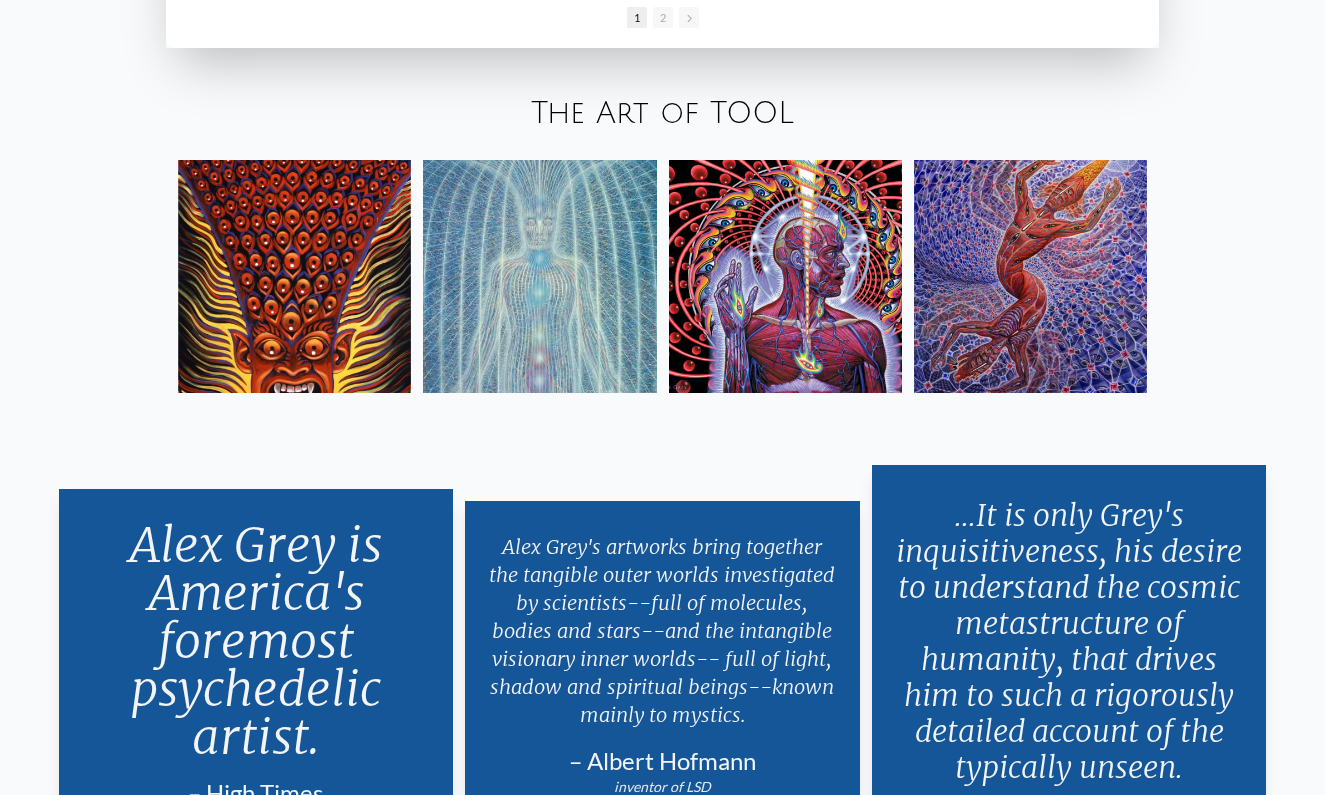 click at bounding box center (294, 276) 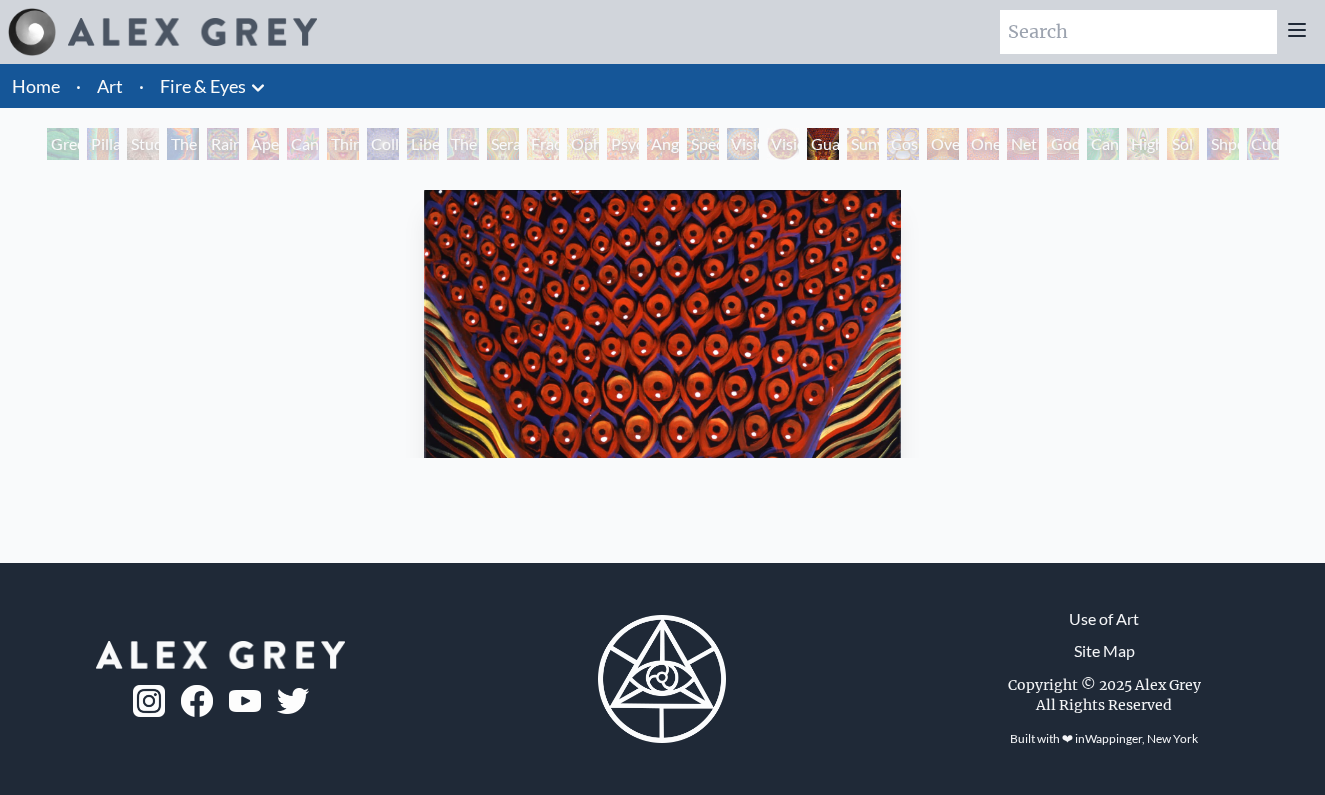 scroll, scrollTop: 0, scrollLeft: 0, axis: both 